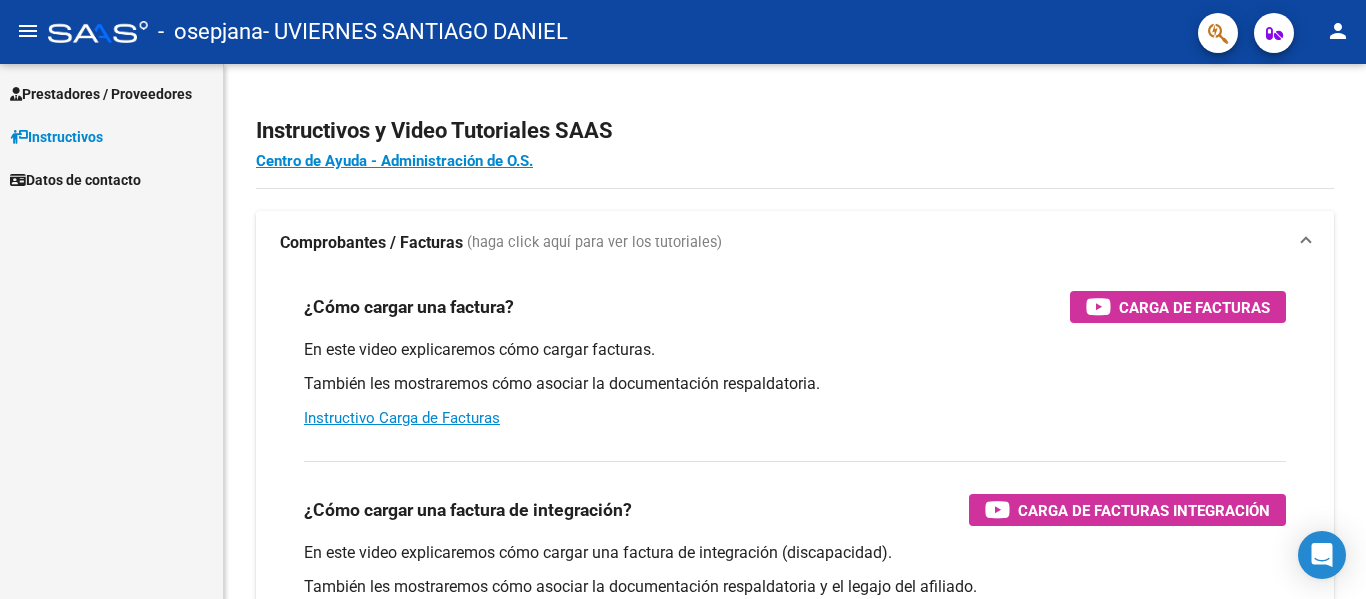 scroll, scrollTop: 0, scrollLeft: 0, axis: both 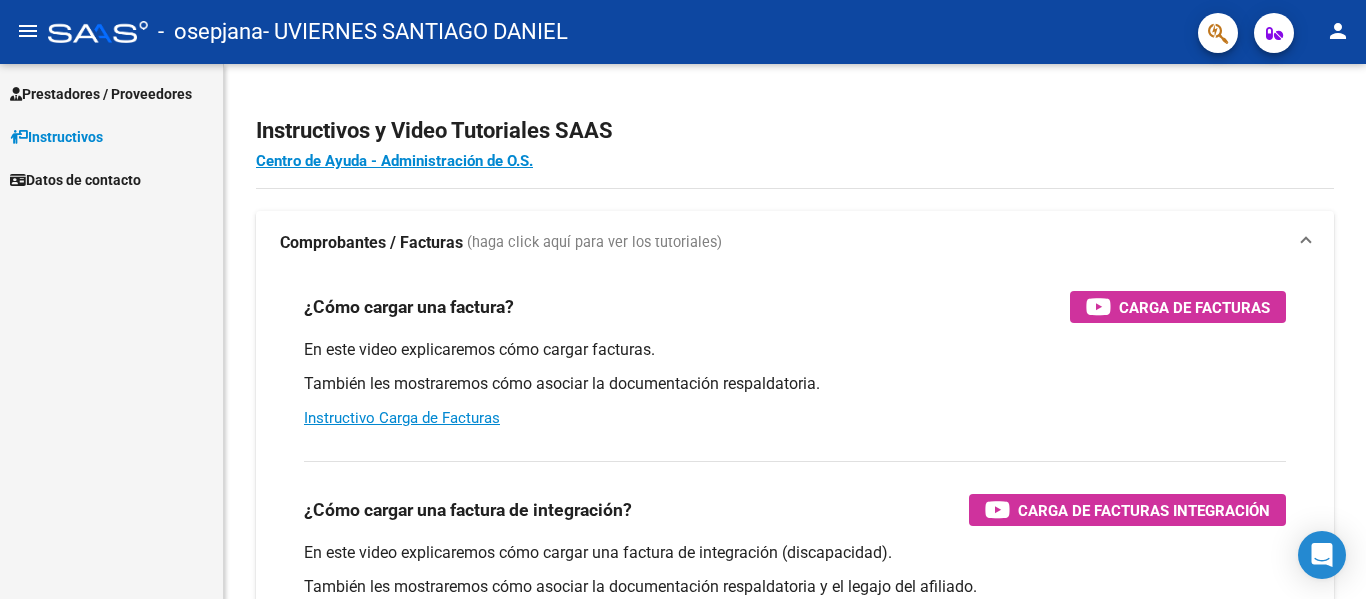 click on "Prestadores / Proveedores" at bounding box center (101, 94) 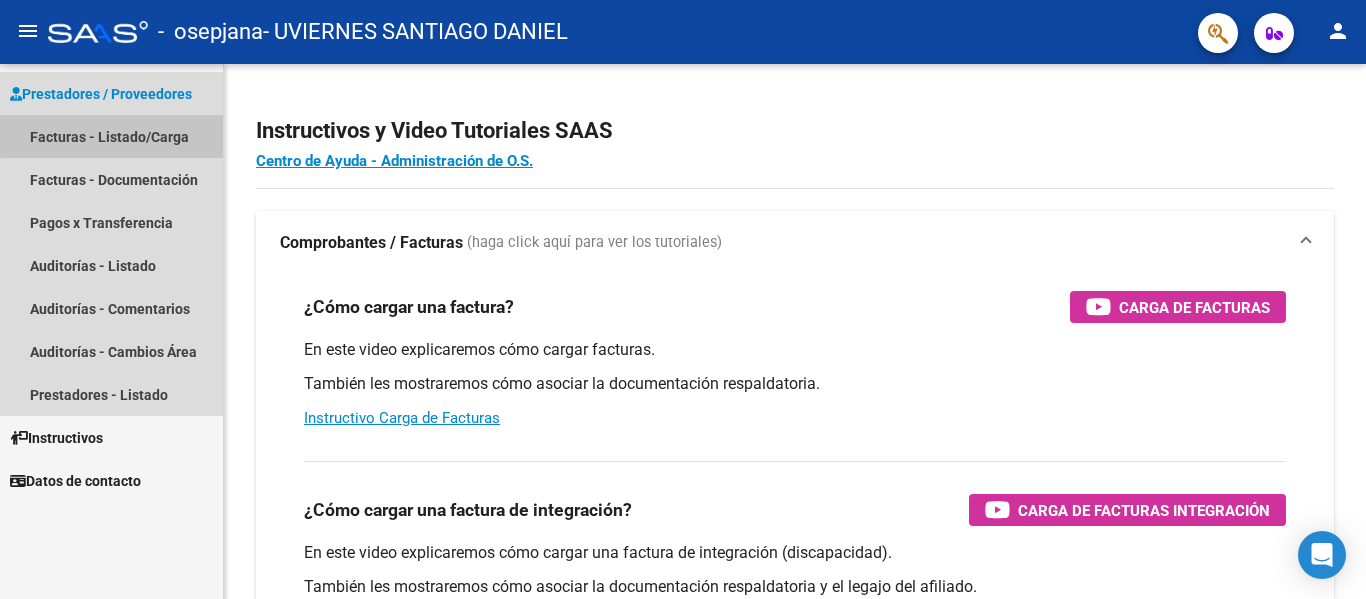 click on "Facturas - Listado/Carga" at bounding box center (111, 136) 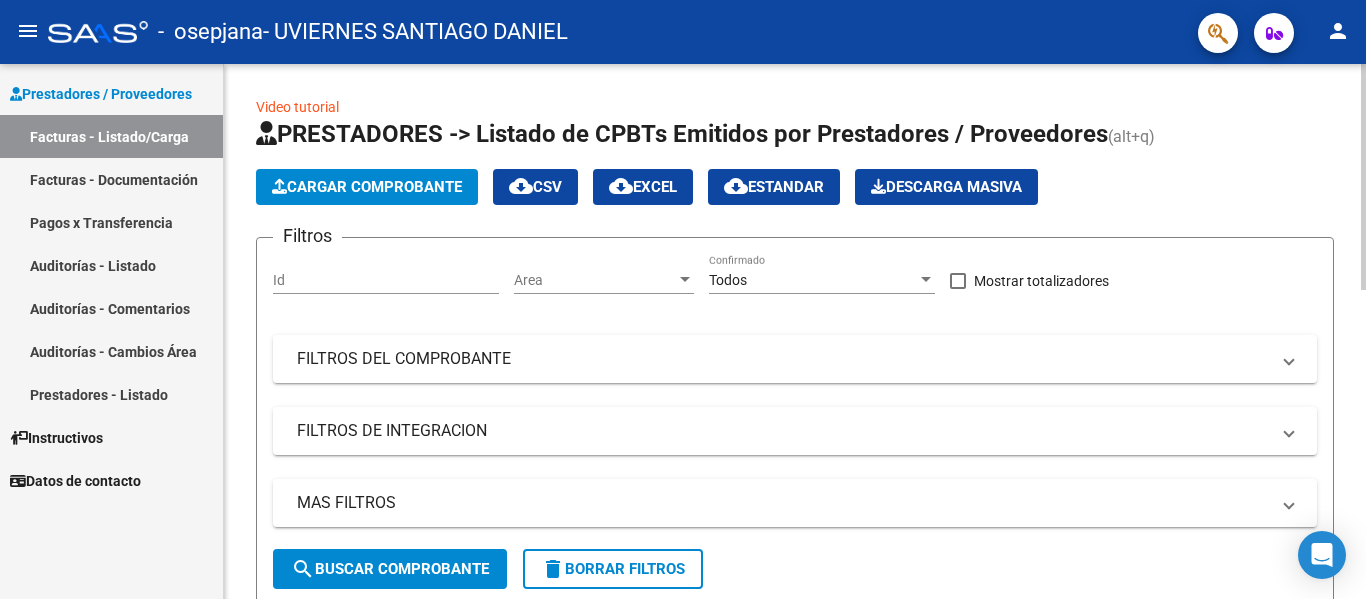 click on "Cargar Comprobante" 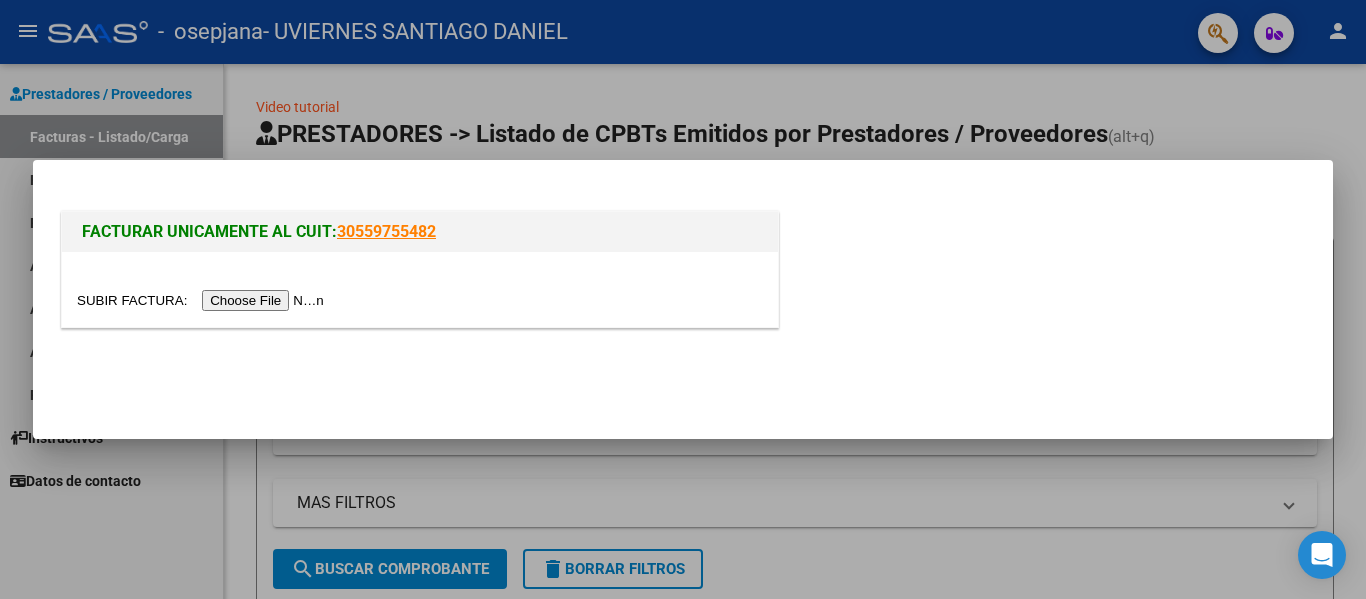 click at bounding box center (203, 300) 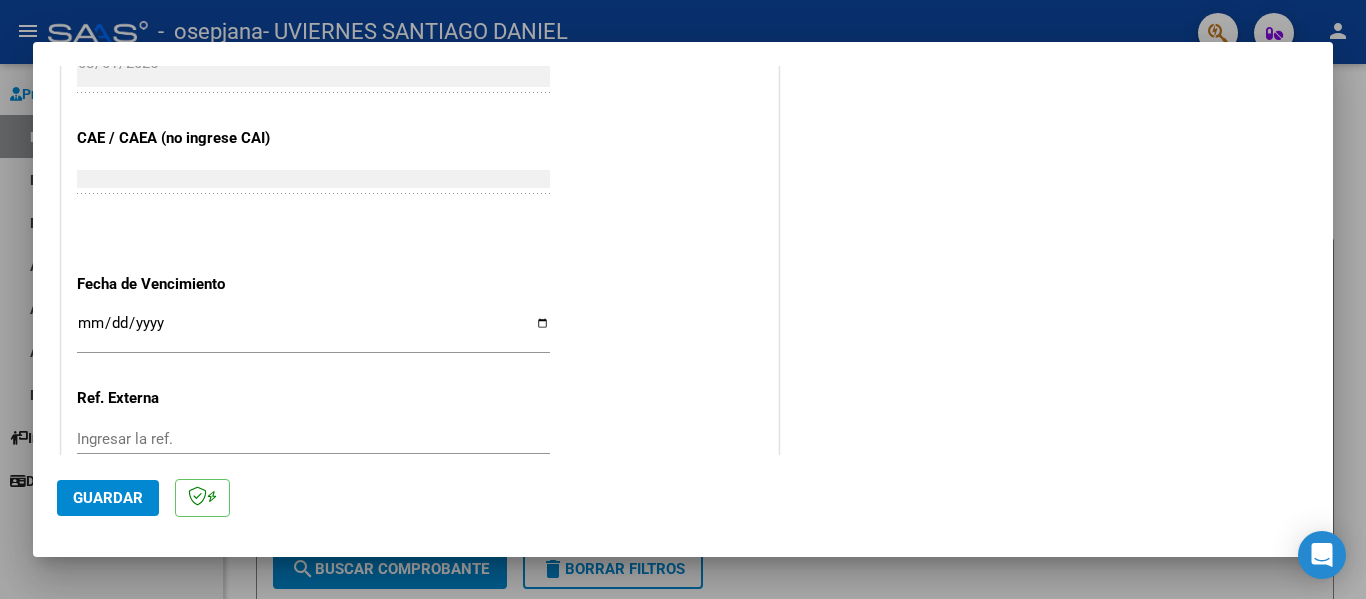 scroll, scrollTop: 1200, scrollLeft: 0, axis: vertical 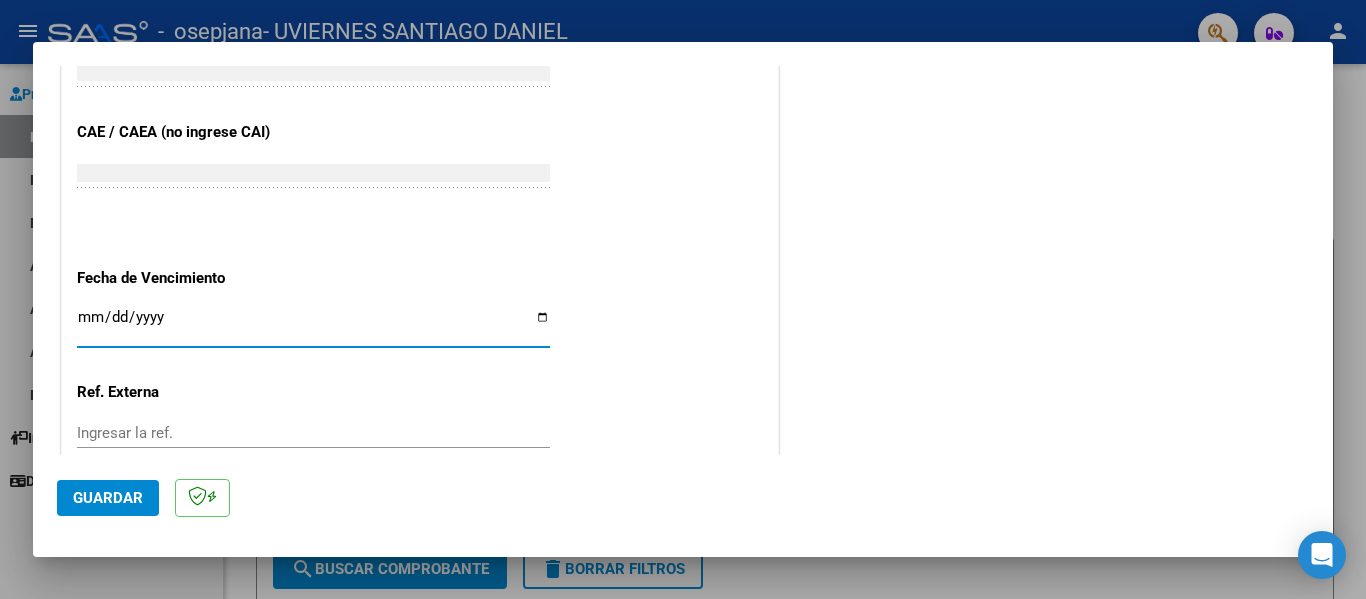 click on "Ingresar la fecha" at bounding box center [313, 325] 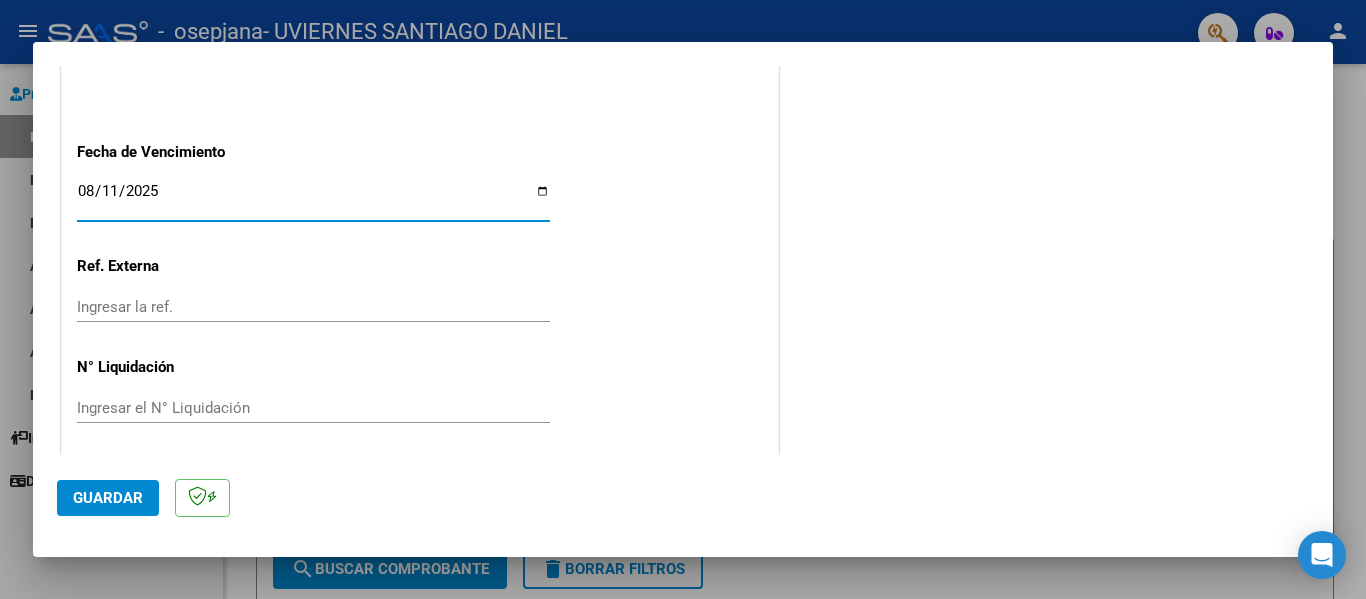 scroll, scrollTop: 1333, scrollLeft: 0, axis: vertical 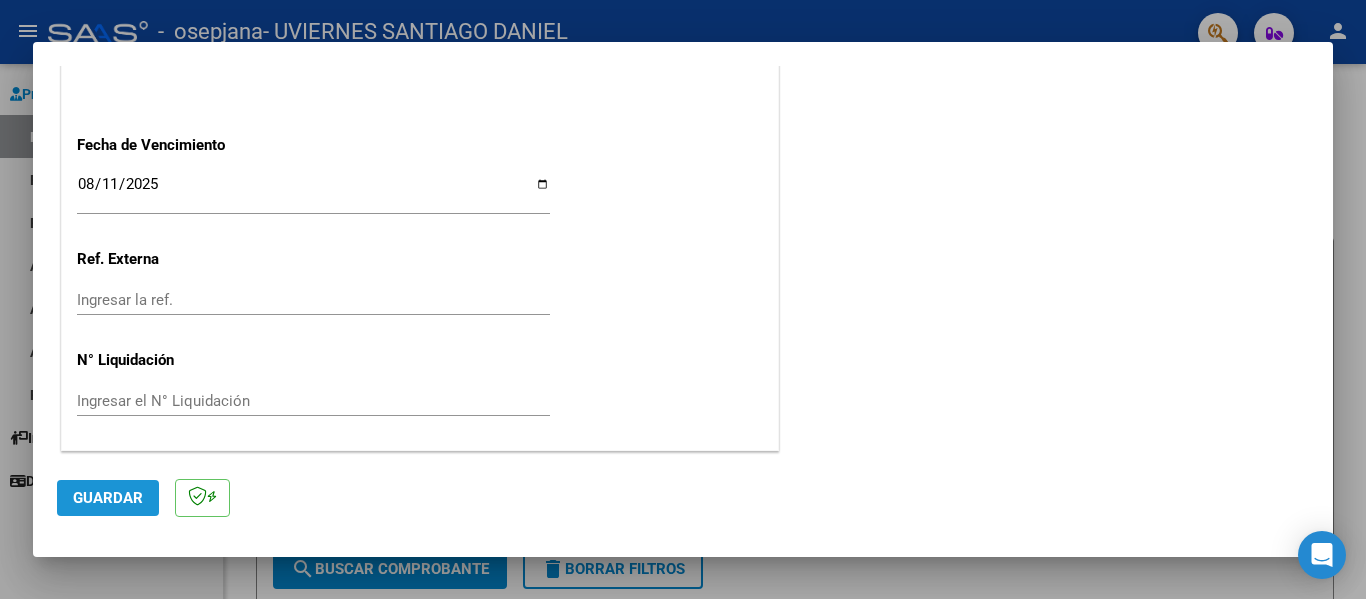 click on "Guardar" 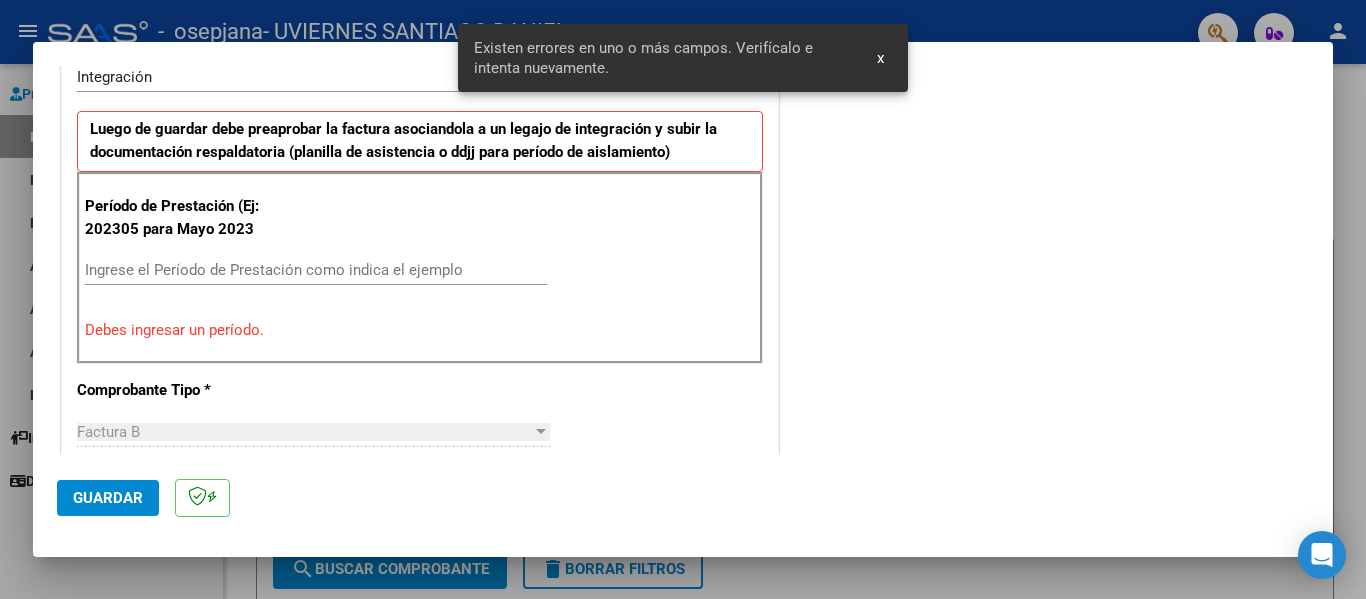 scroll, scrollTop: 464, scrollLeft: 0, axis: vertical 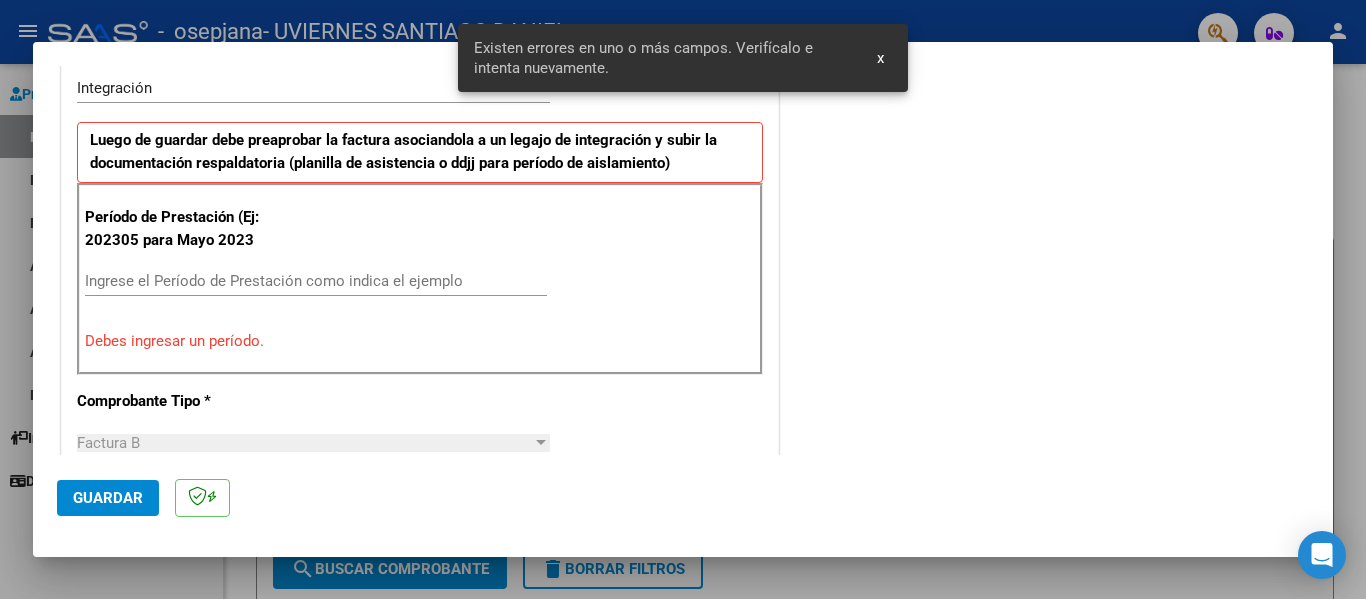 click on "Ingrese el Período de Prestación como indica el ejemplo" at bounding box center (316, 281) 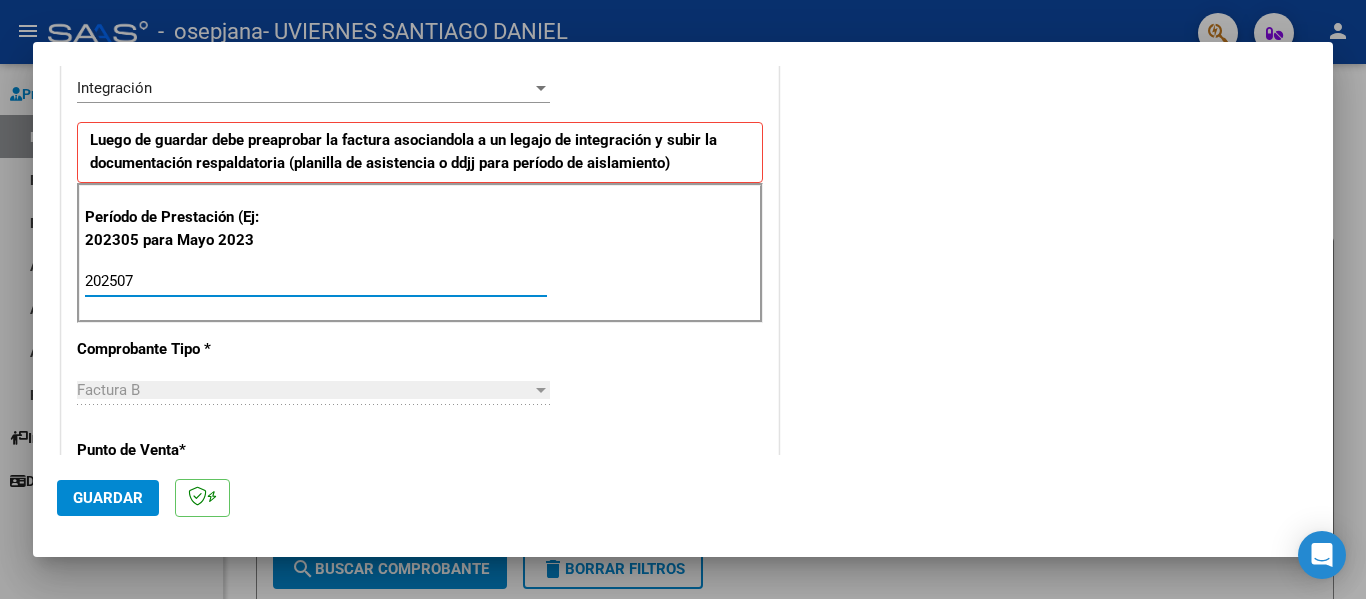 type on "202507" 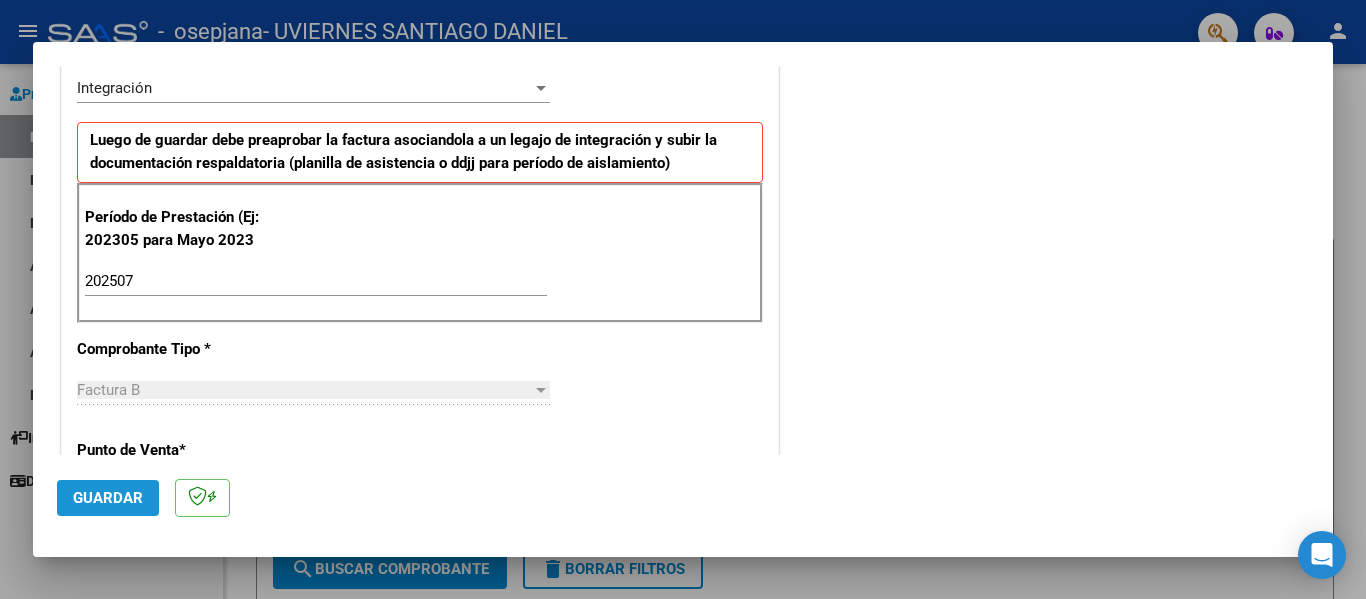 click on "Guardar" 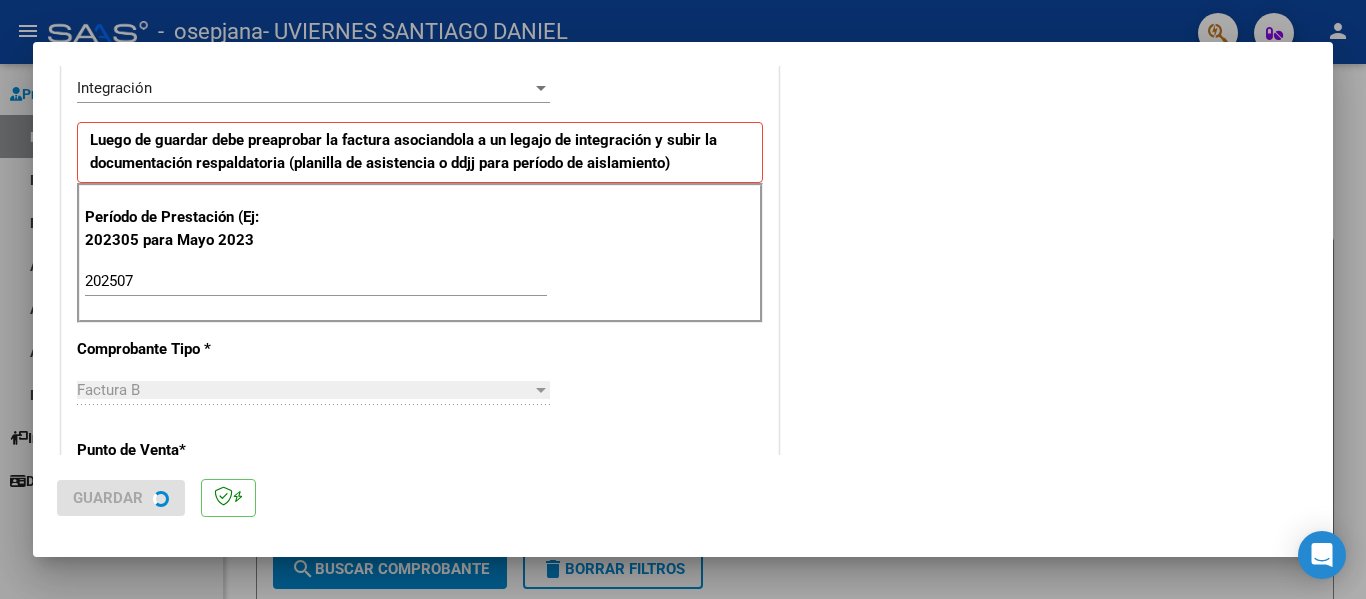 scroll, scrollTop: 0, scrollLeft: 0, axis: both 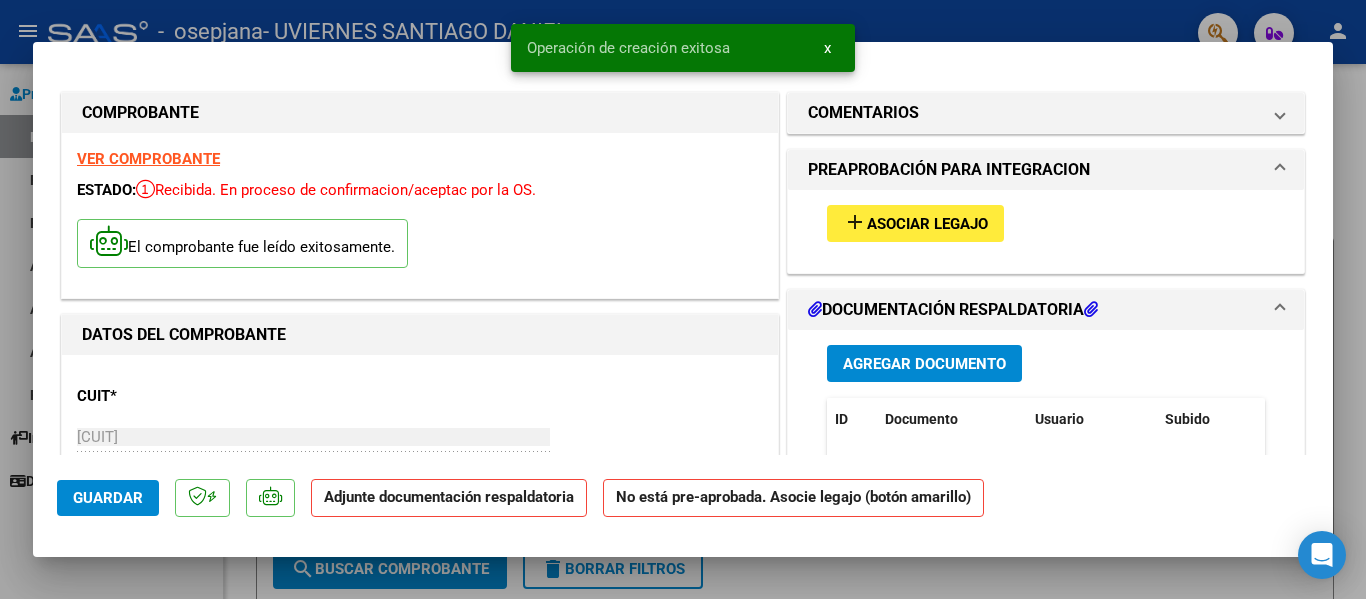 click on "Asociar Legajo" at bounding box center (927, 224) 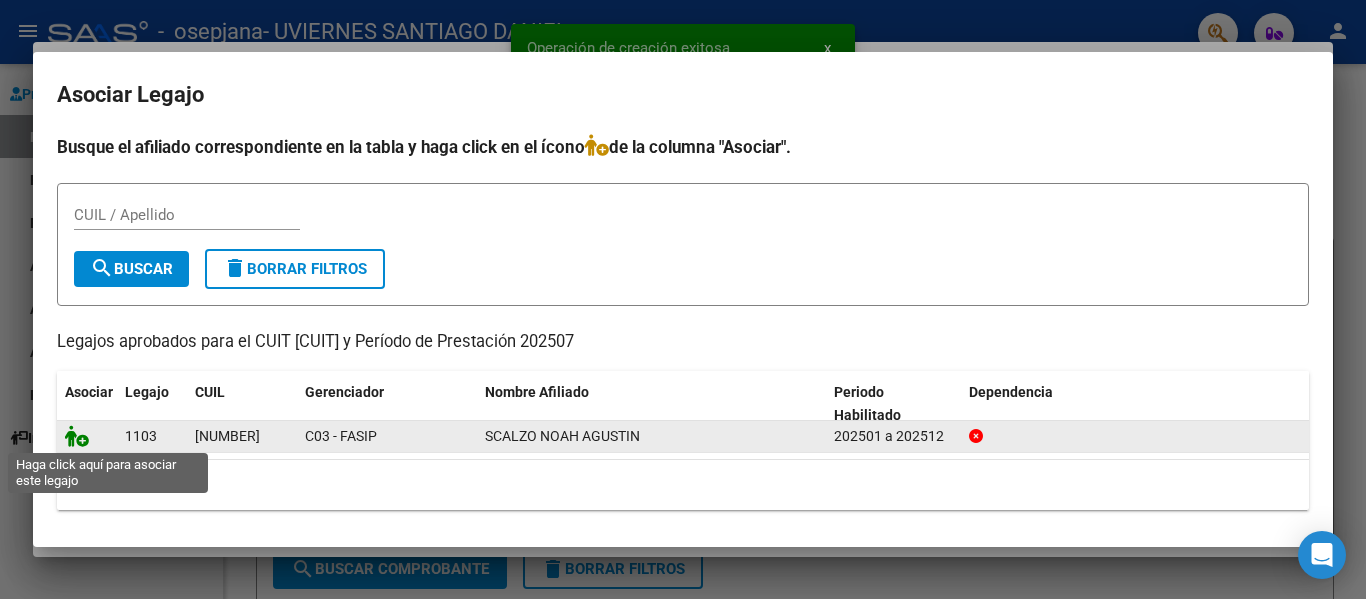 click 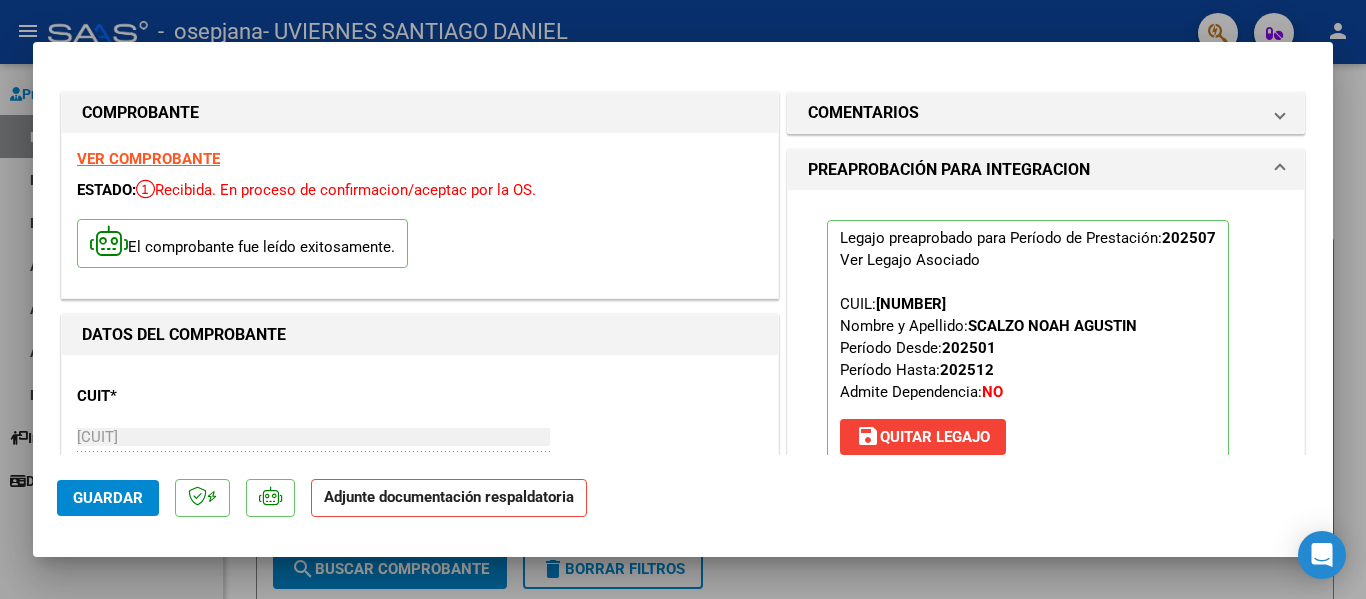 click on "Adjunte documentación respaldatoria" 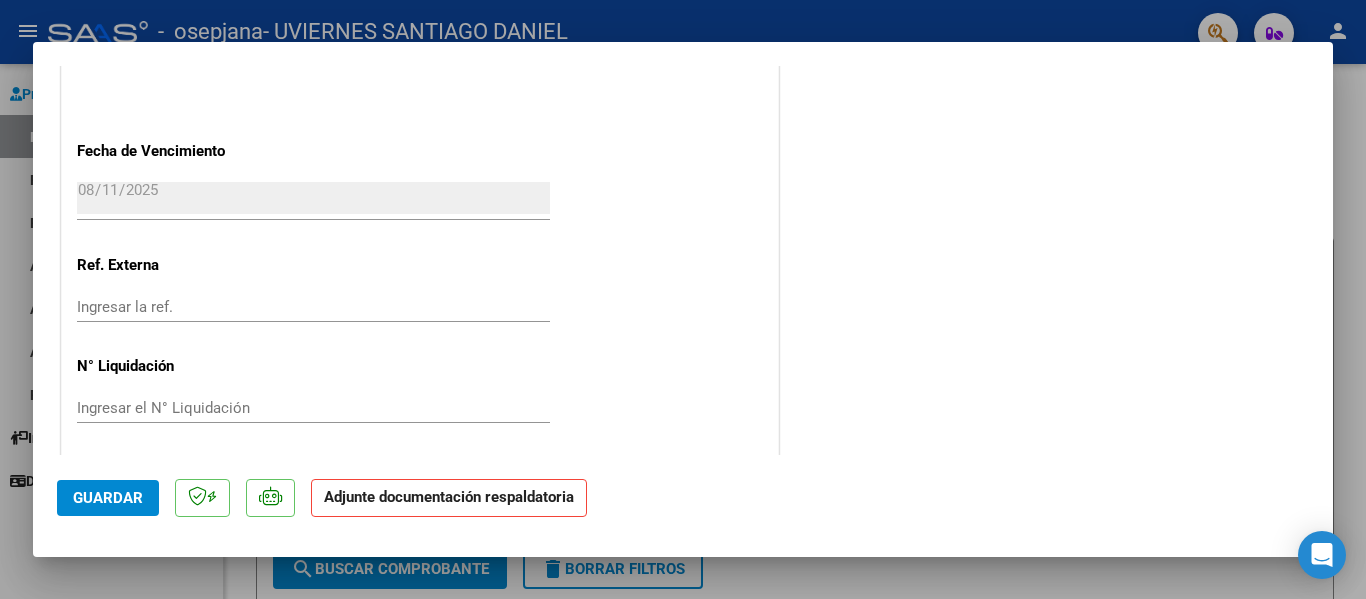 scroll, scrollTop: 1401, scrollLeft: 0, axis: vertical 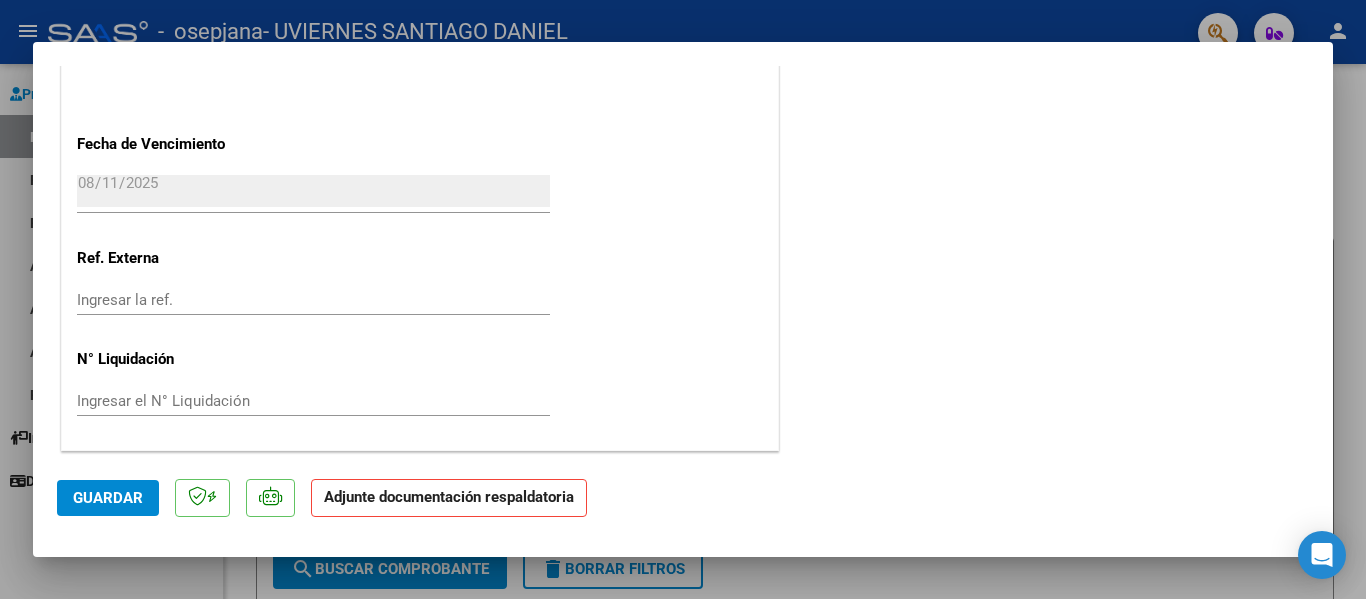click on "Adjunte documentación respaldatoria" 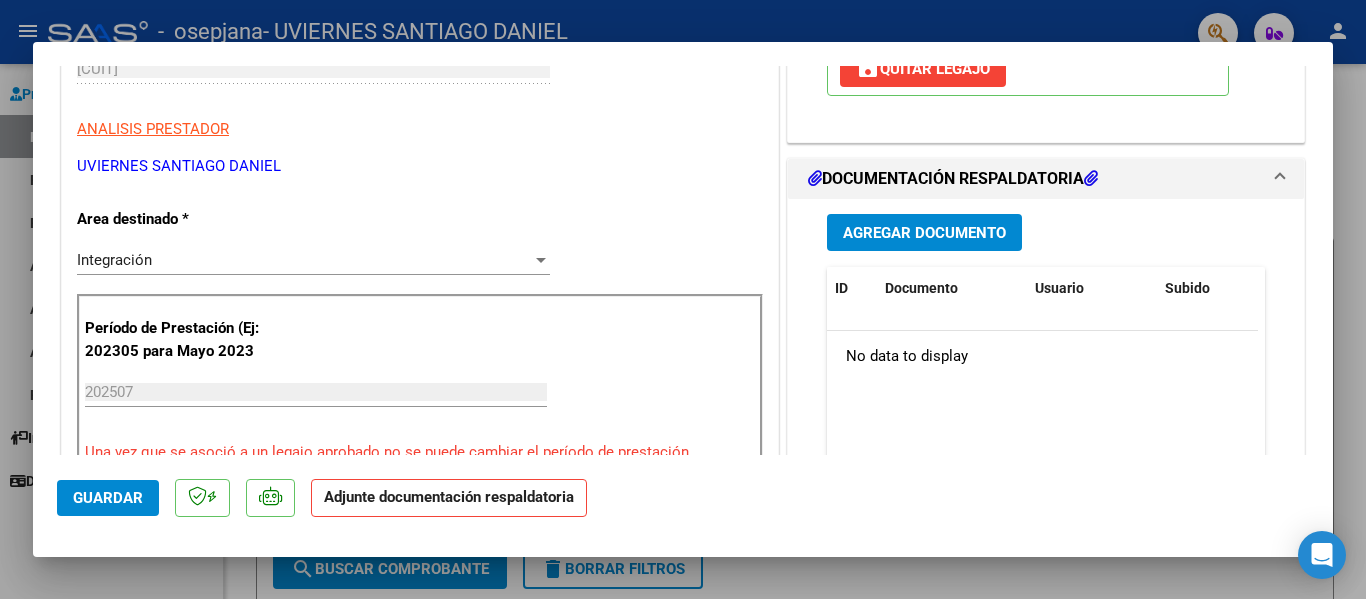 scroll, scrollTop: 401, scrollLeft: 0, axis: vertical 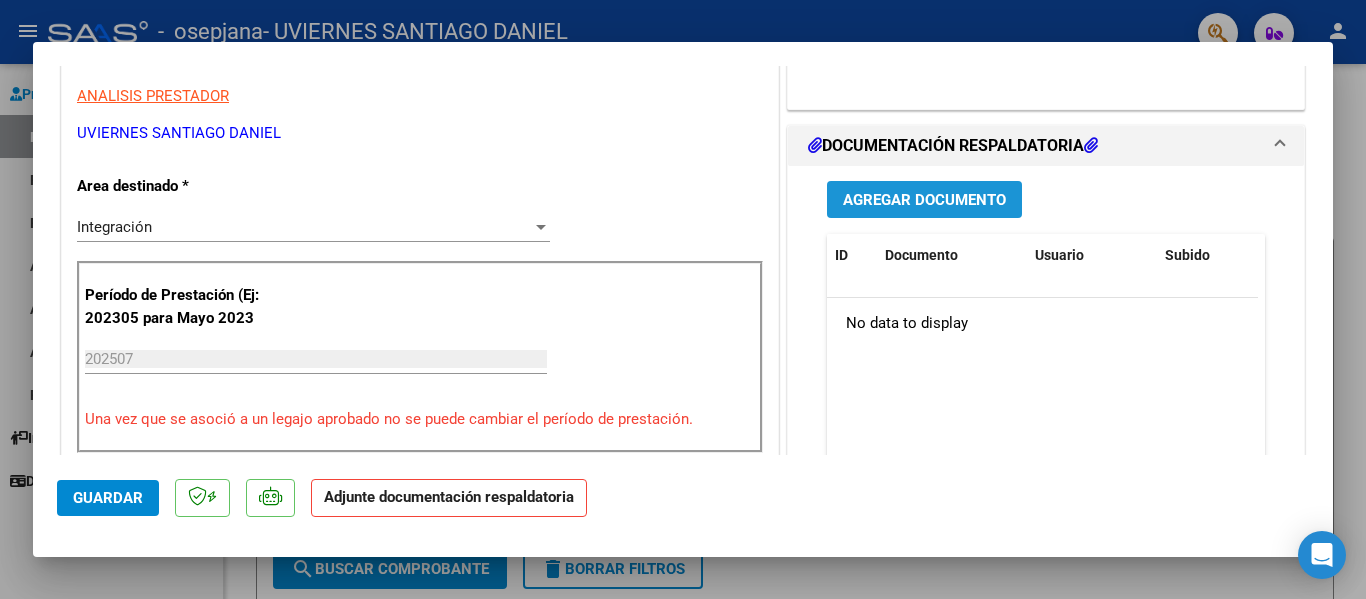 click on "Agregar Documento" at bounding box center [924, 200] 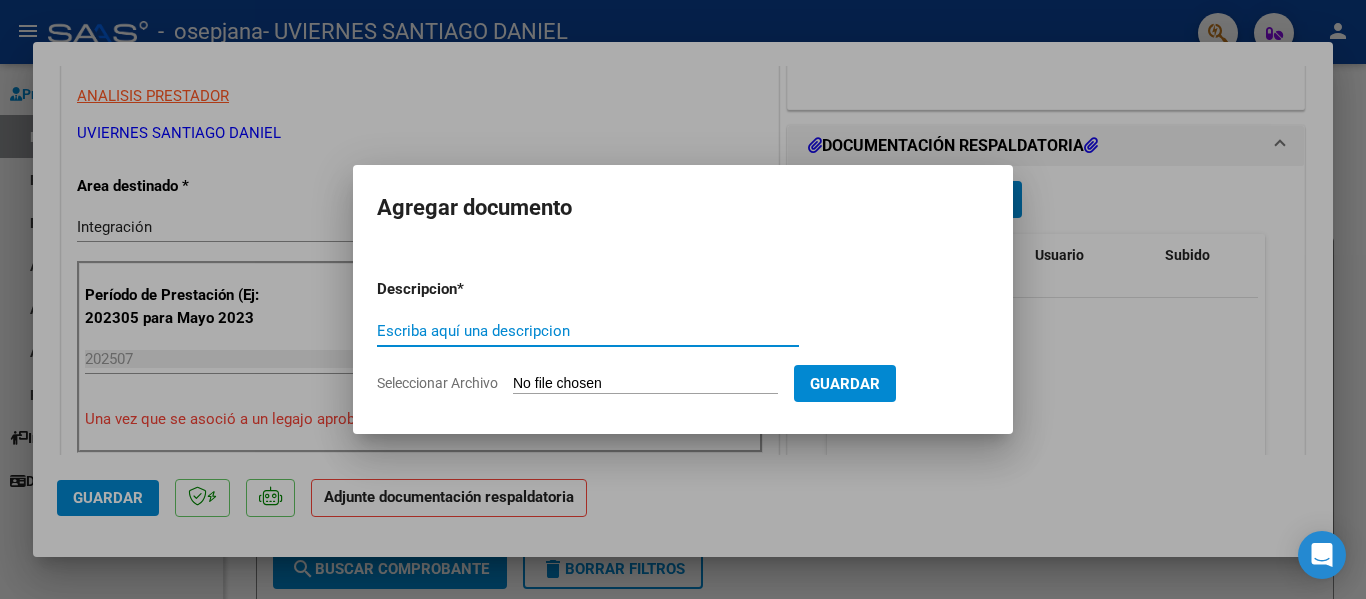 click on "Escriba aquí una descripcion" at bounding box center [588, 331] 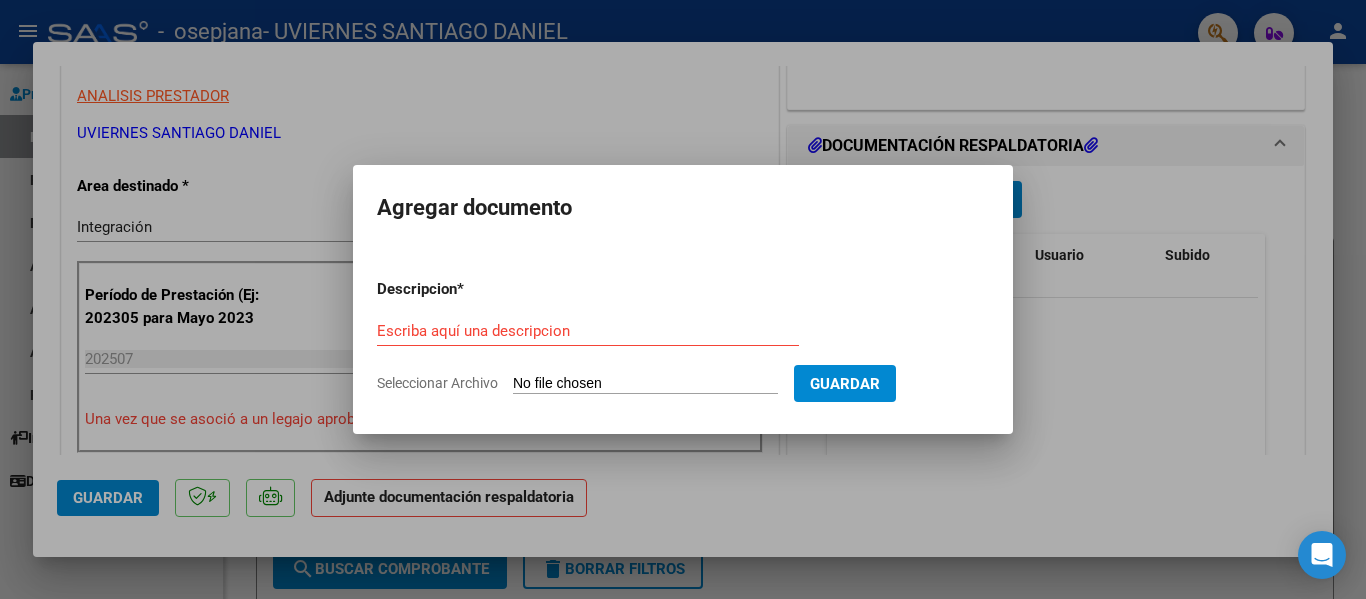click on "Seleccionar Archivo" at bounding box center [645, 384] 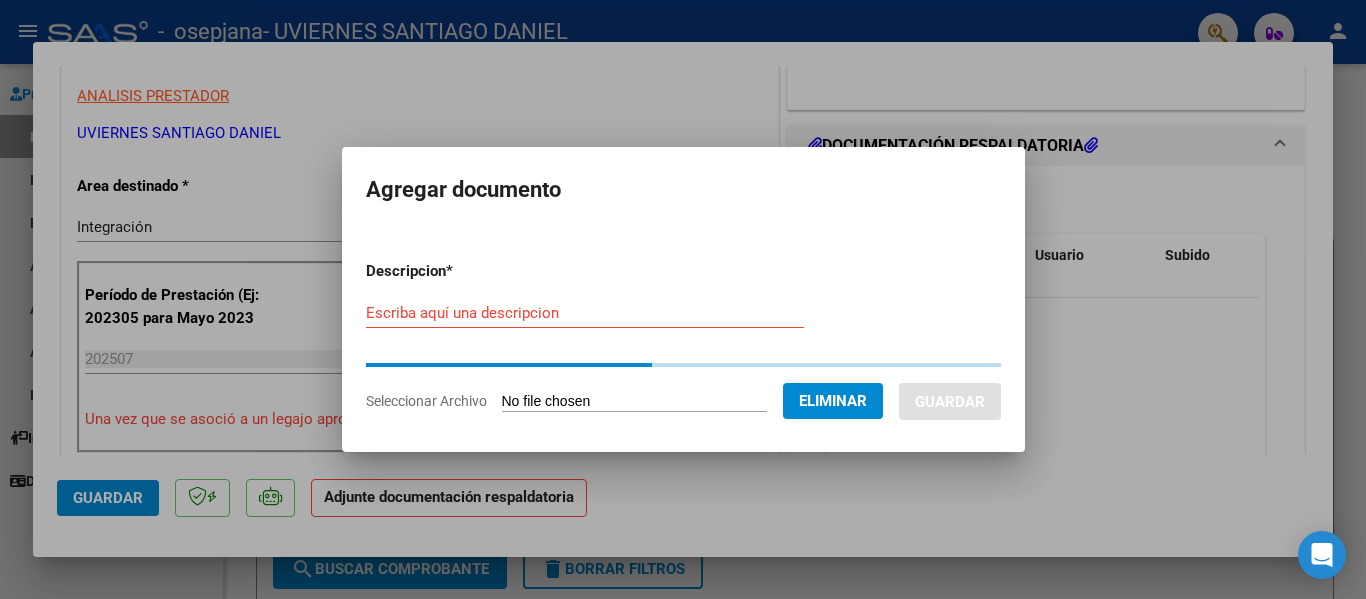 click on "Escriba aquí una descripcion" at bounding box center [585, 313] 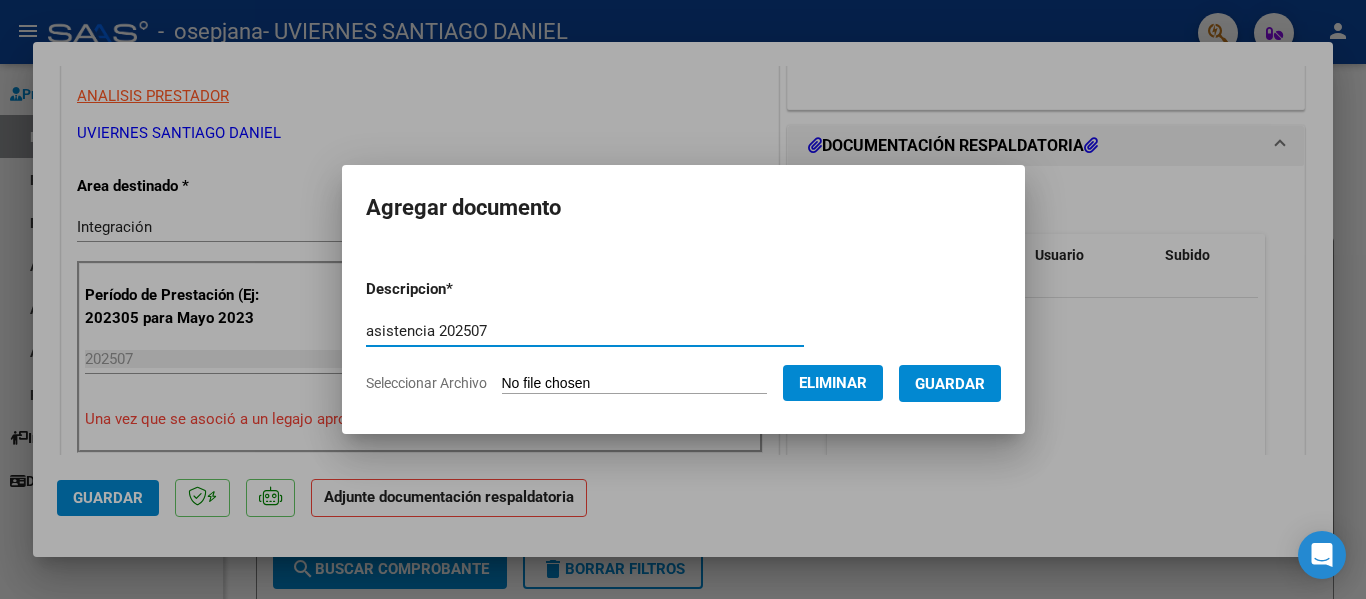 type on "asistencia 202507" 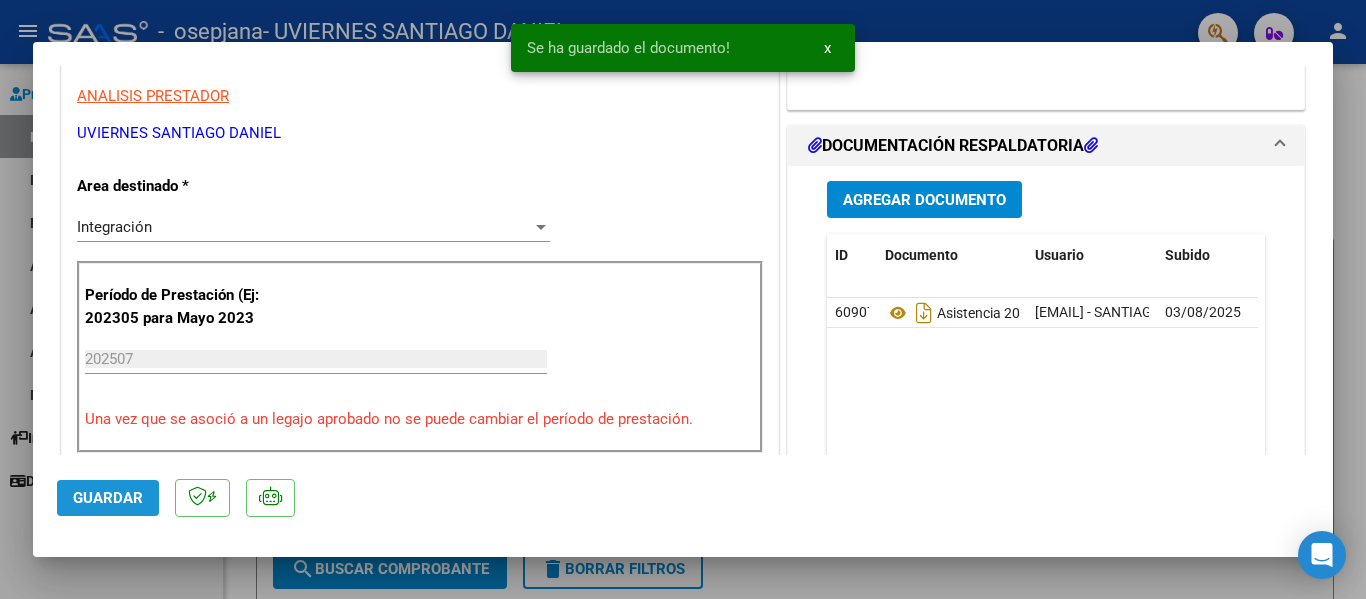click on "Guardar" 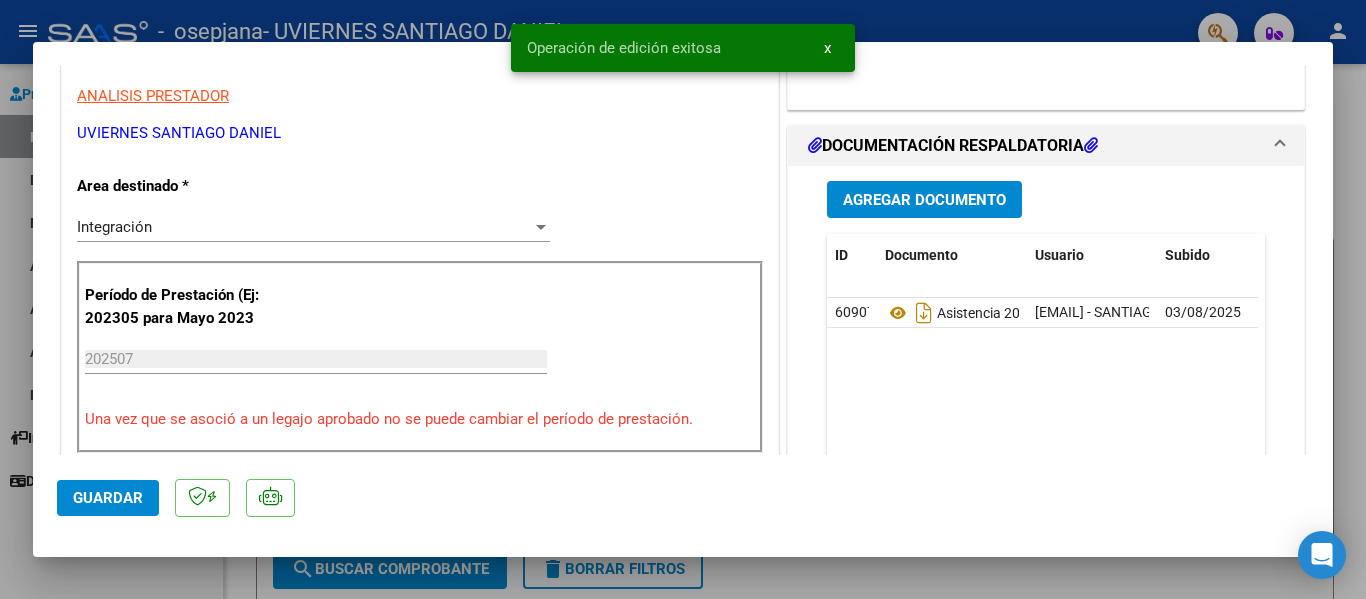 click at bounding box center (683, 299) 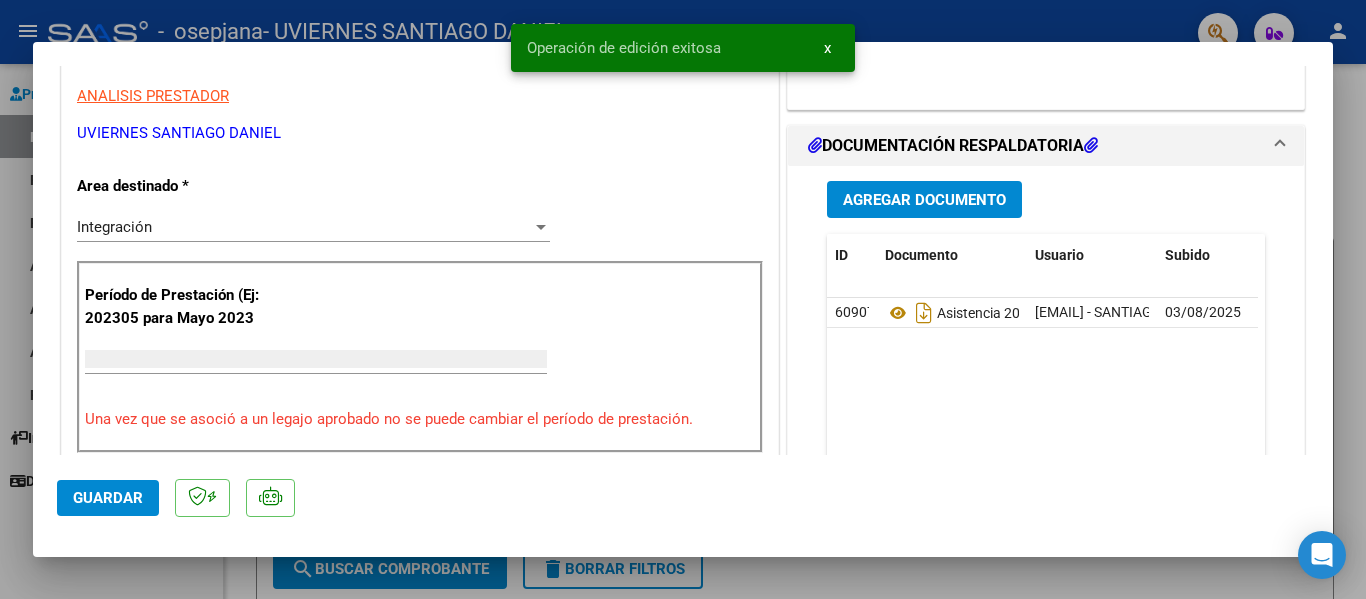 scroll, scrollTop: 0, scrollLeft: 0, axis: both 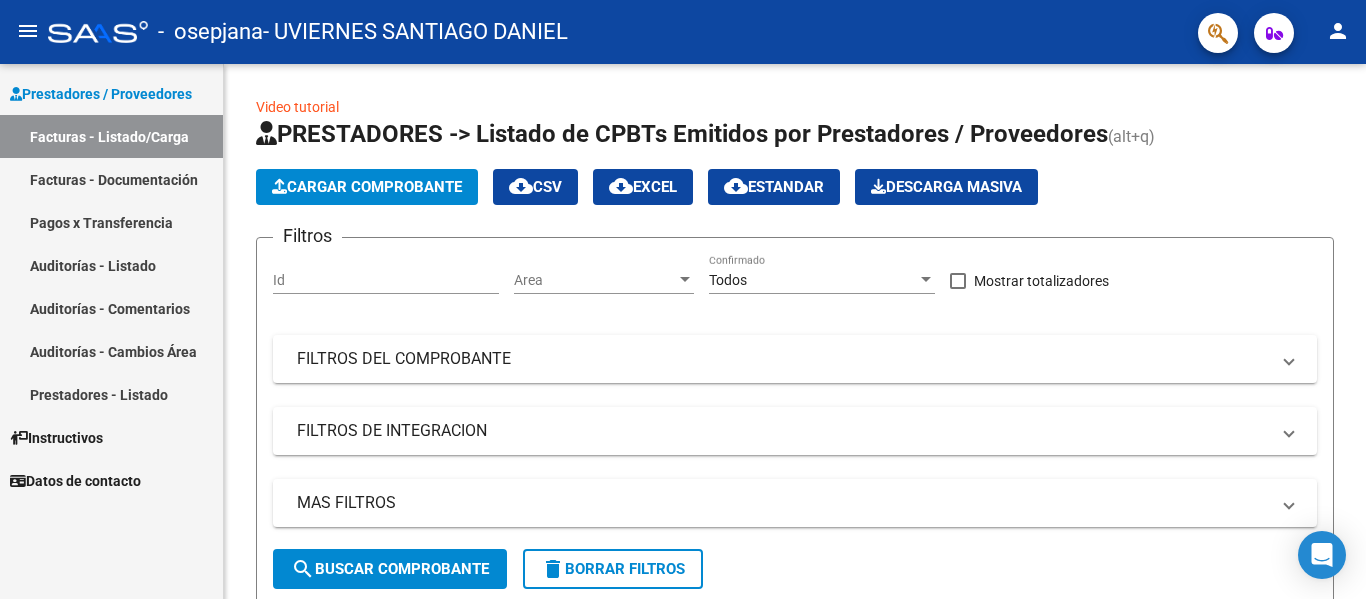 click on "Facturas - Documentación" at bounding box center [111, 179] 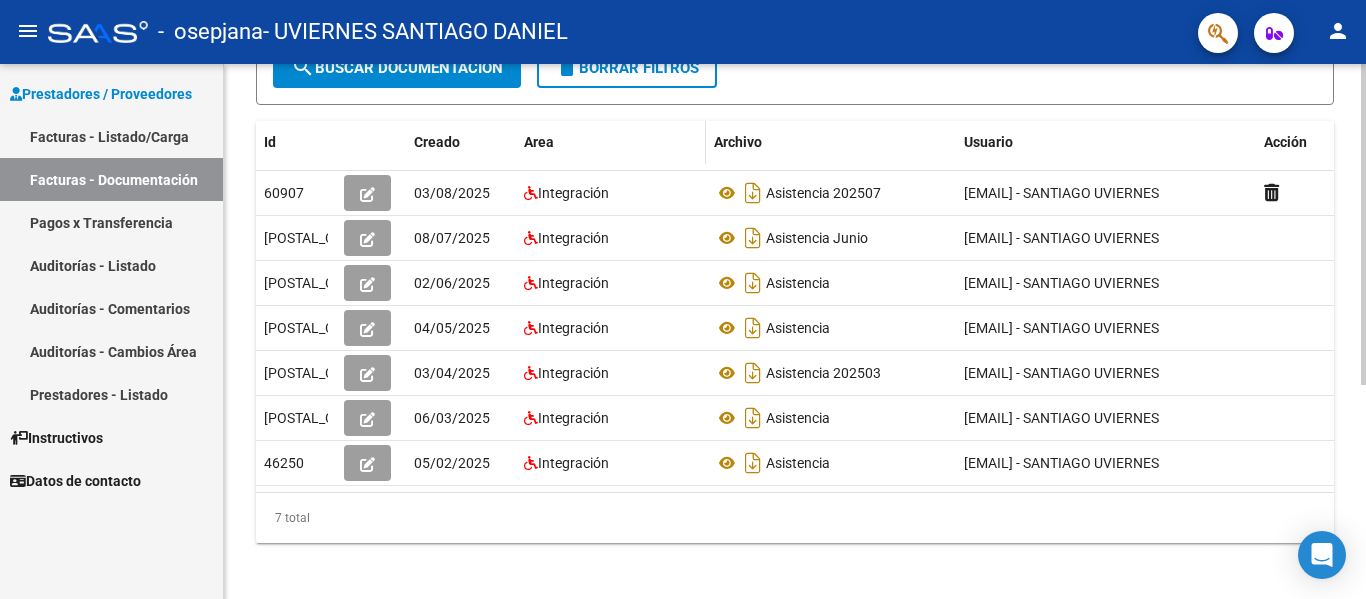 scroll, scrollTop: 300, scrollLeft: 0, axis: vertical 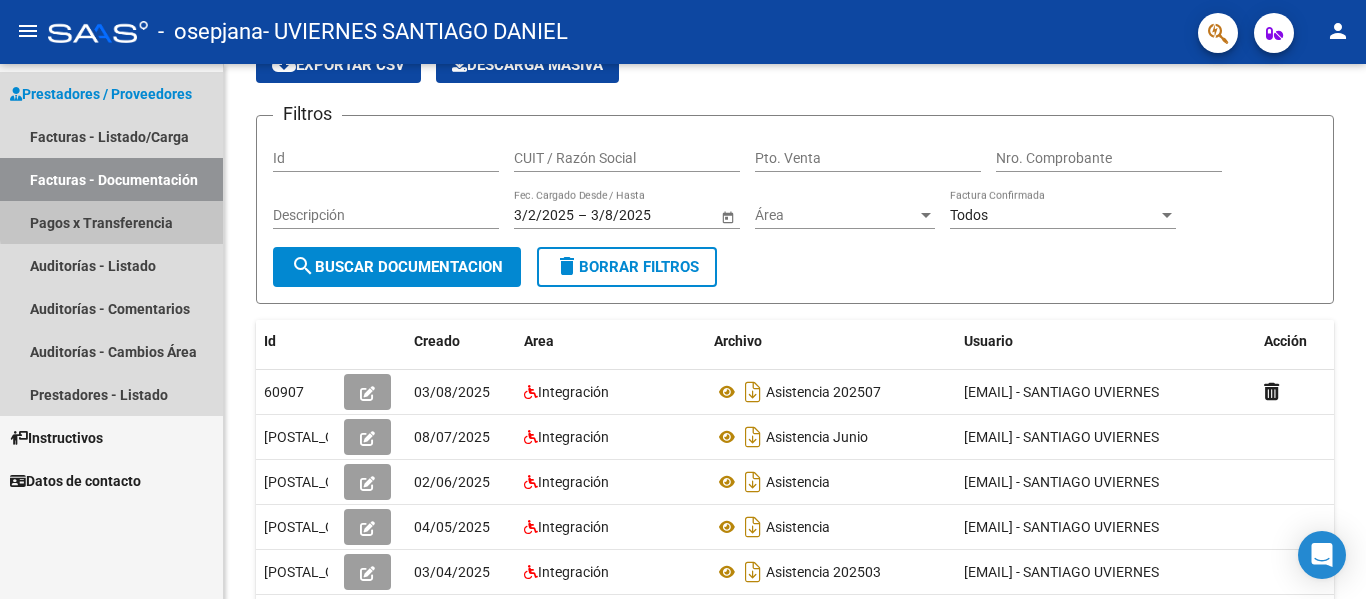 click on "Pagos x Transferencia" at bounding box center [111, 222] 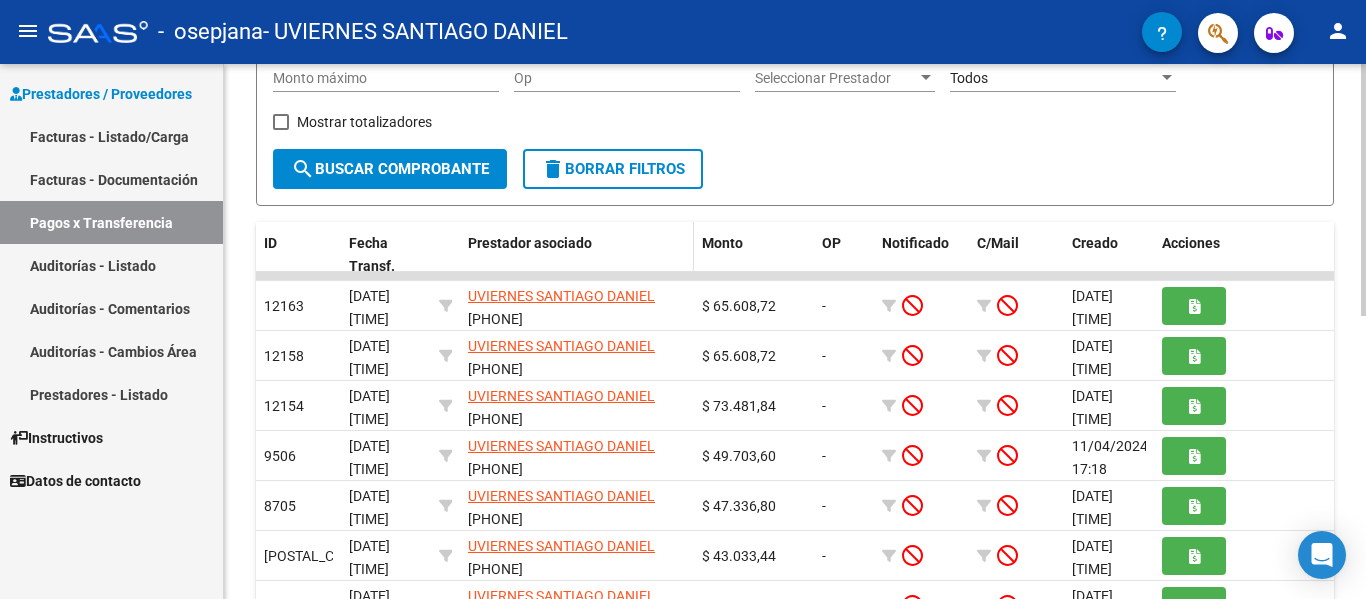 scroll, scrollTop: 300, scrollLeft: 0, axis: vertical 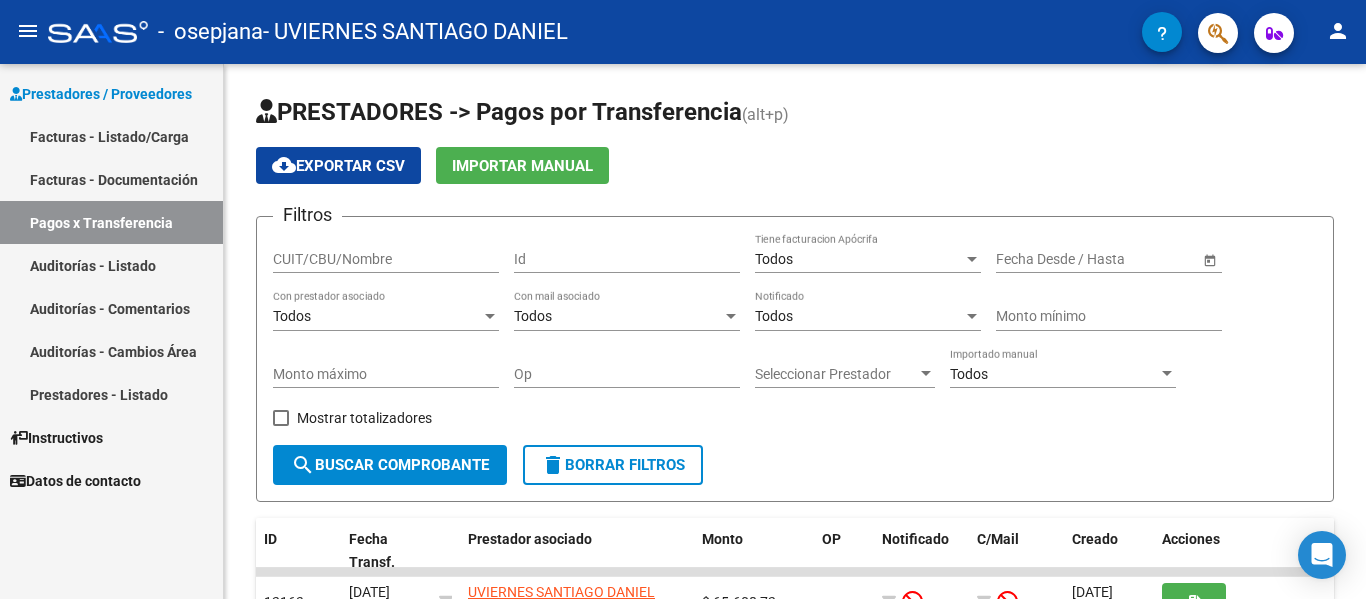 click on "Facturas - Listado/Carga" at bounding box center [111, 136] 